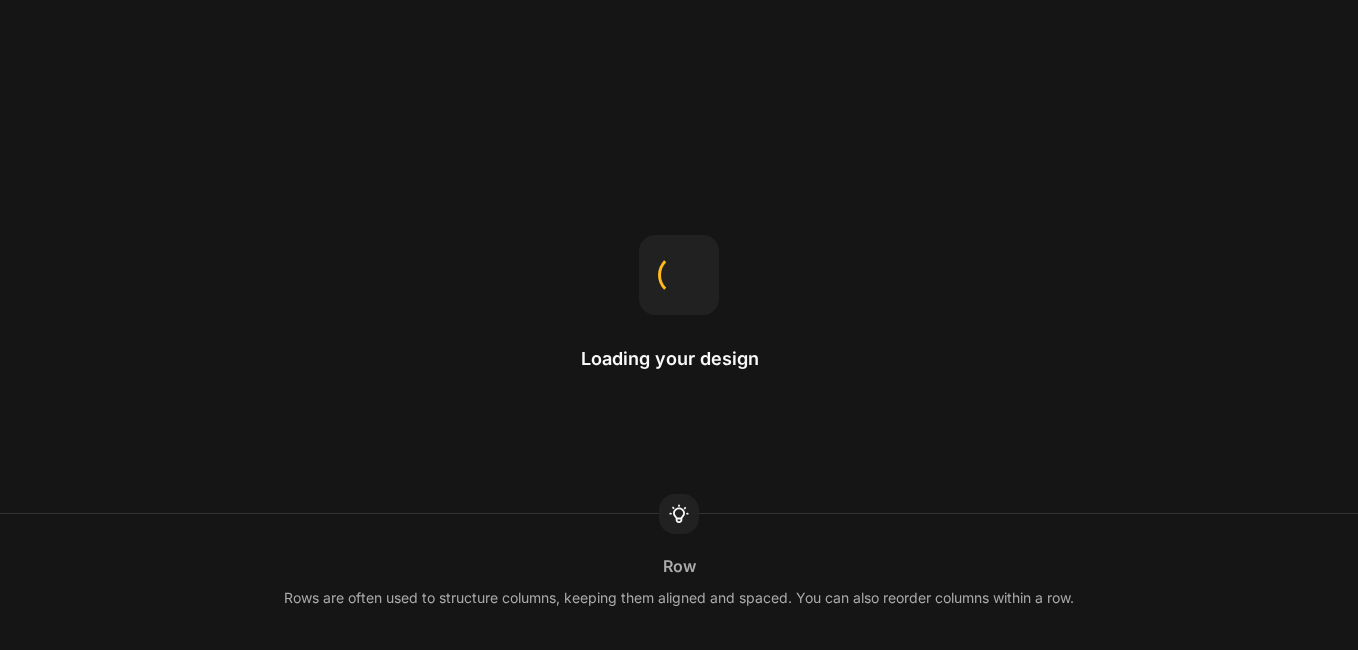 scroll, scrollTop: 0, scrollLeft: 0, axis: both 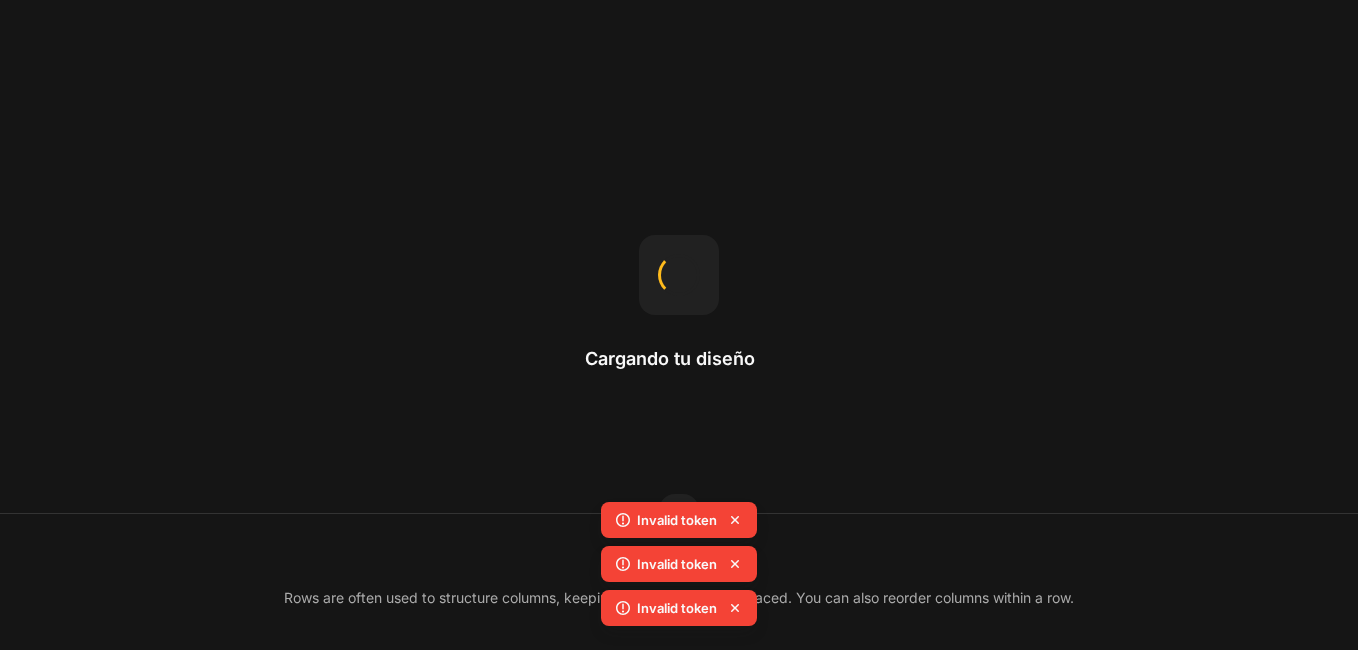 click on "Cargando tu diseño Fila Rows are often used to structure columns, keeping them aligned and spaced. You can also reorder columns within a row." at bounding box center (679, 325) 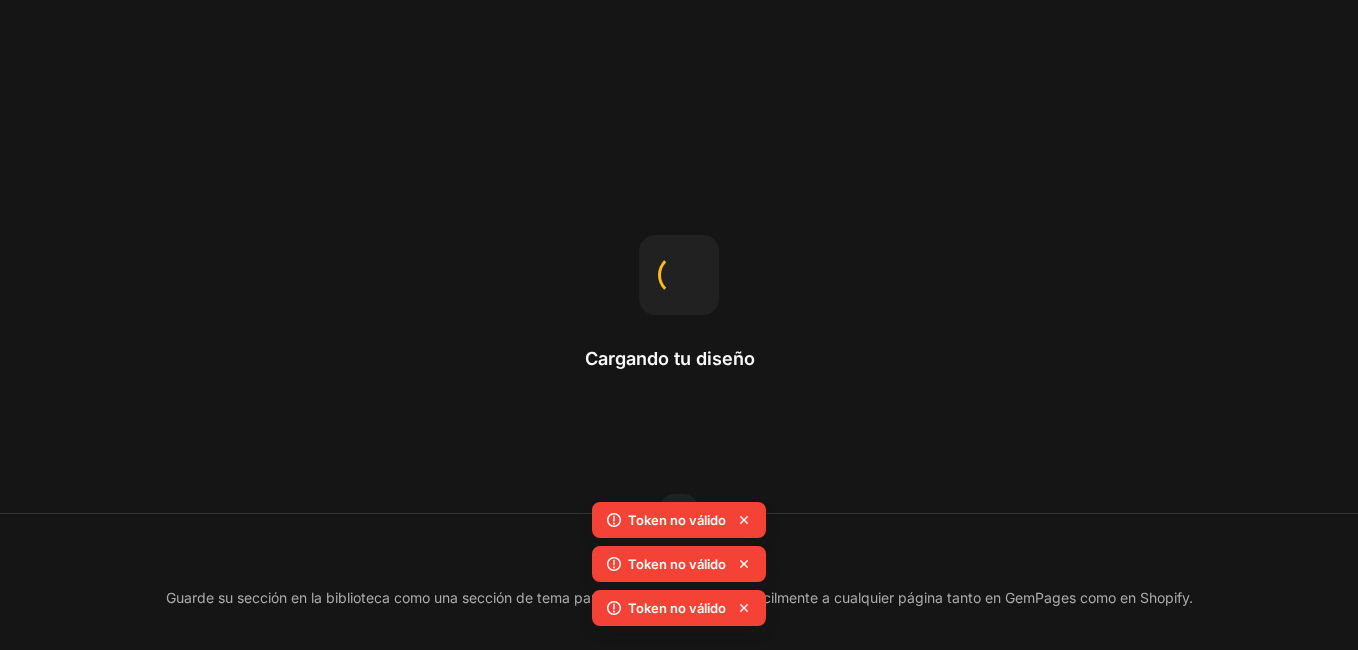 click 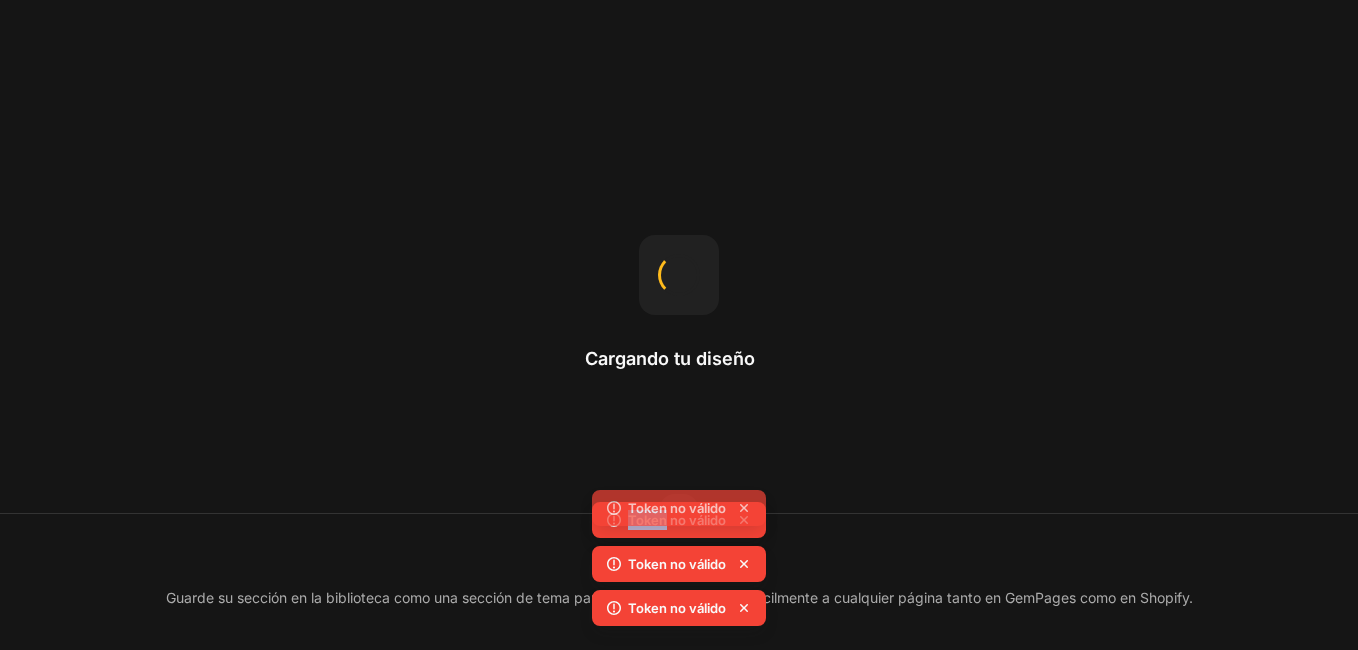 click on "Token no válido Token no válido Token no válido Token no válido" at bounding box center (679, 546) 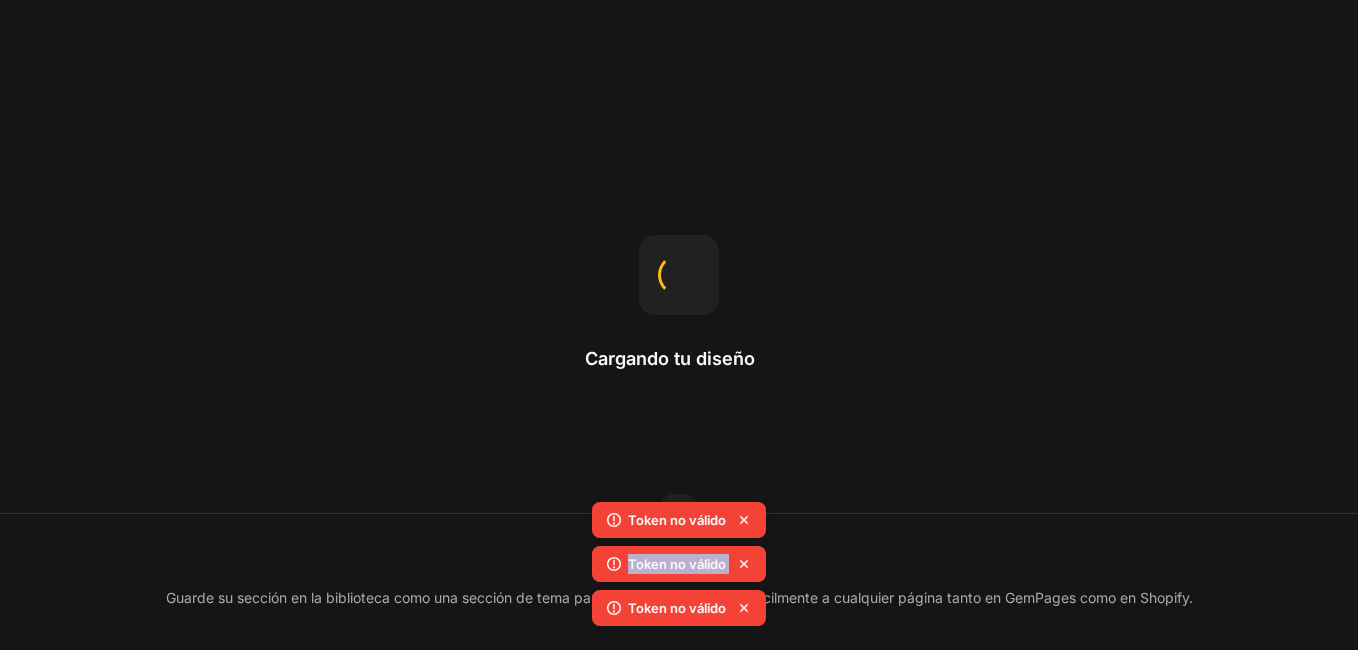 click 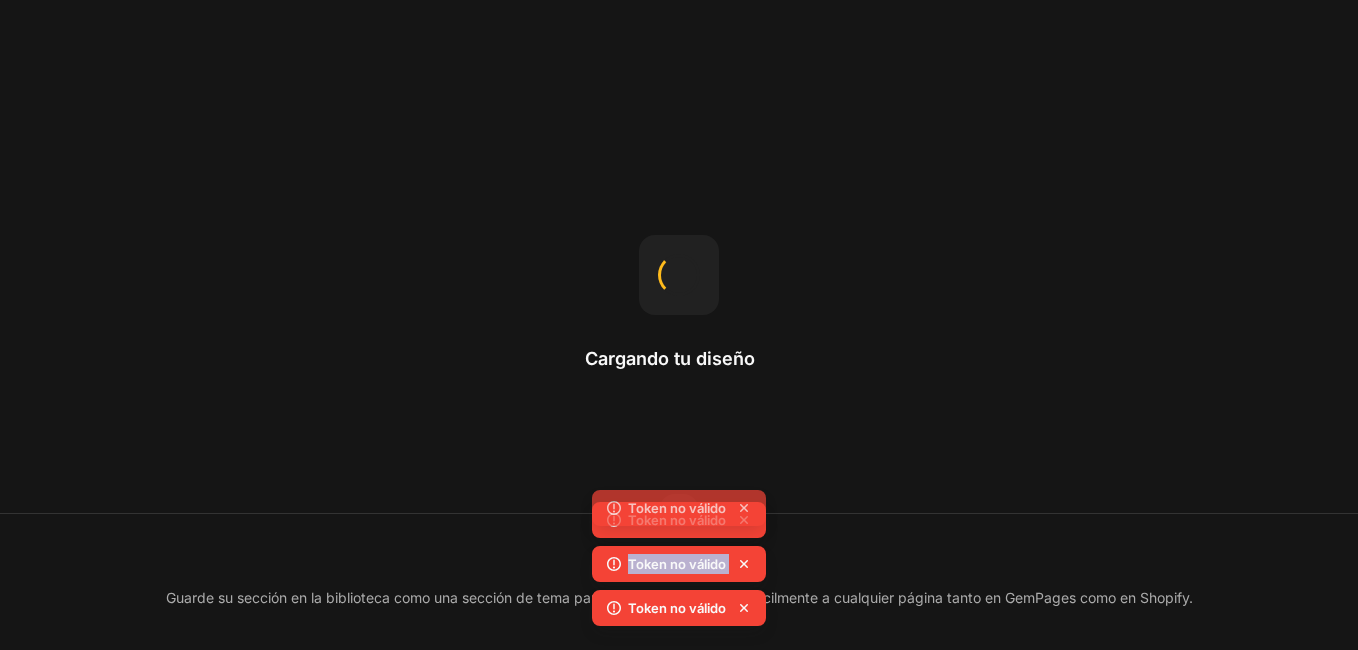 click on "Token no válido" 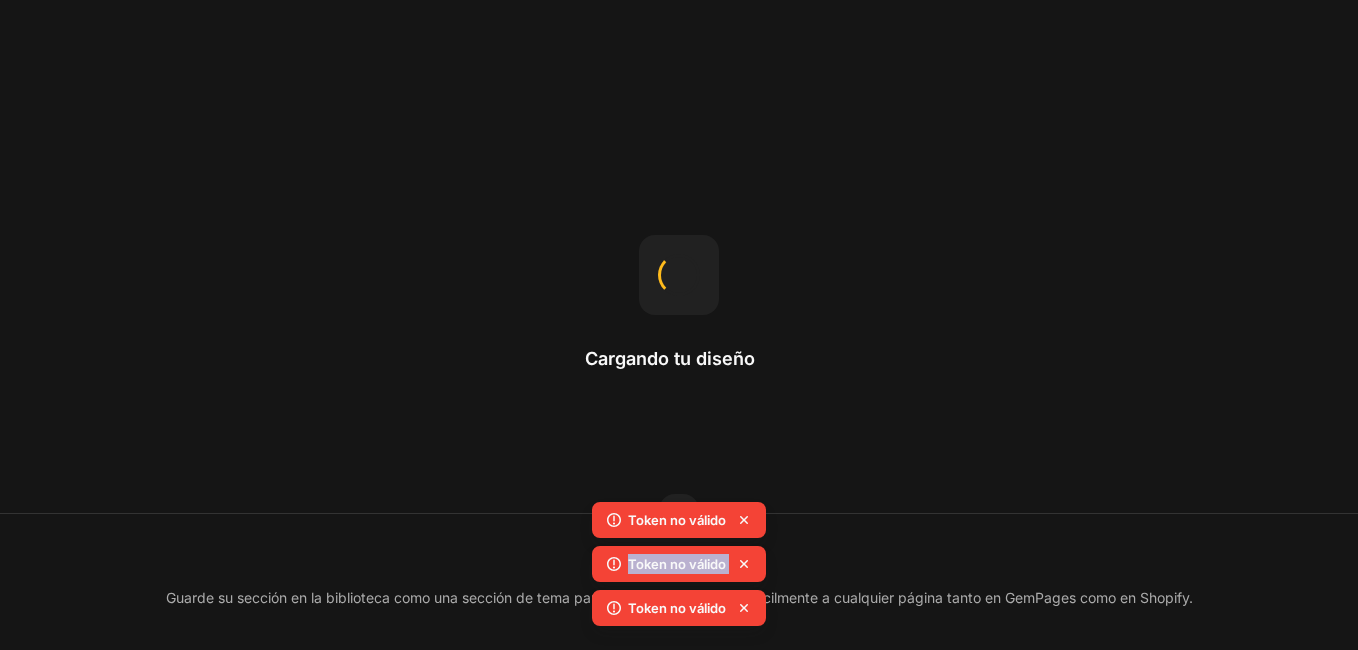 click 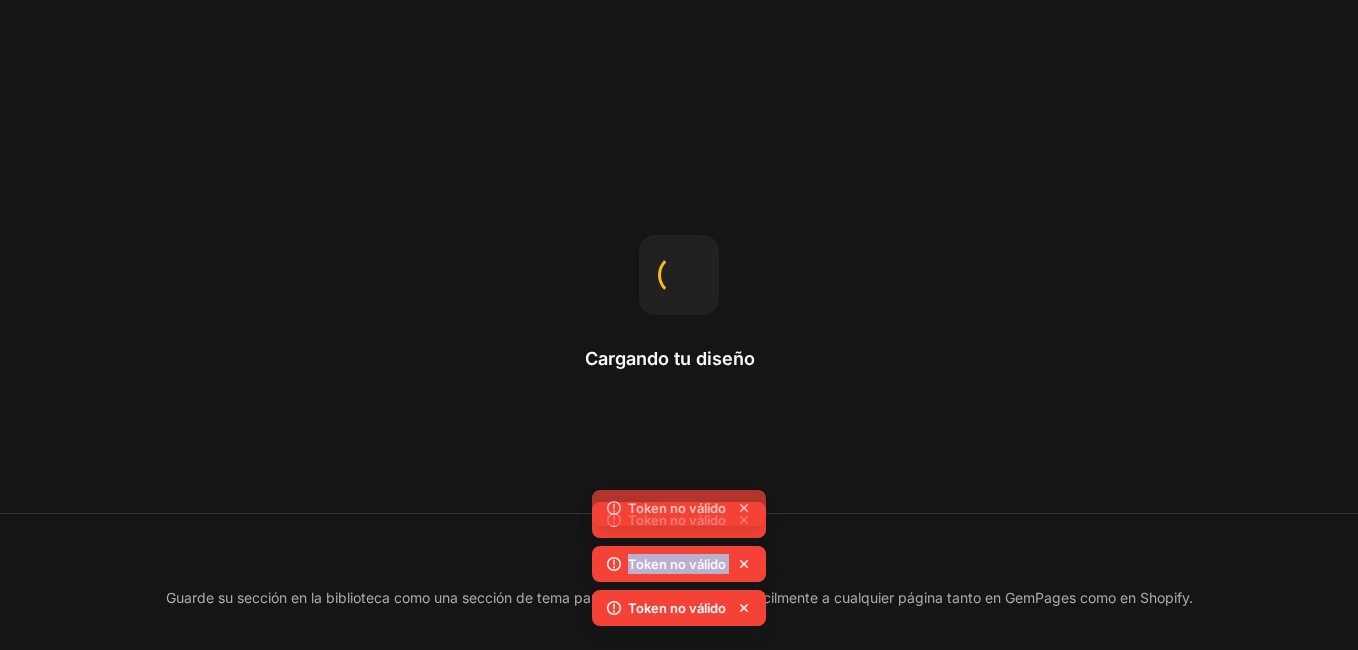 click on "Token no válido Token no válido Token no válido Token no válido" at bounding box center (679, 546) 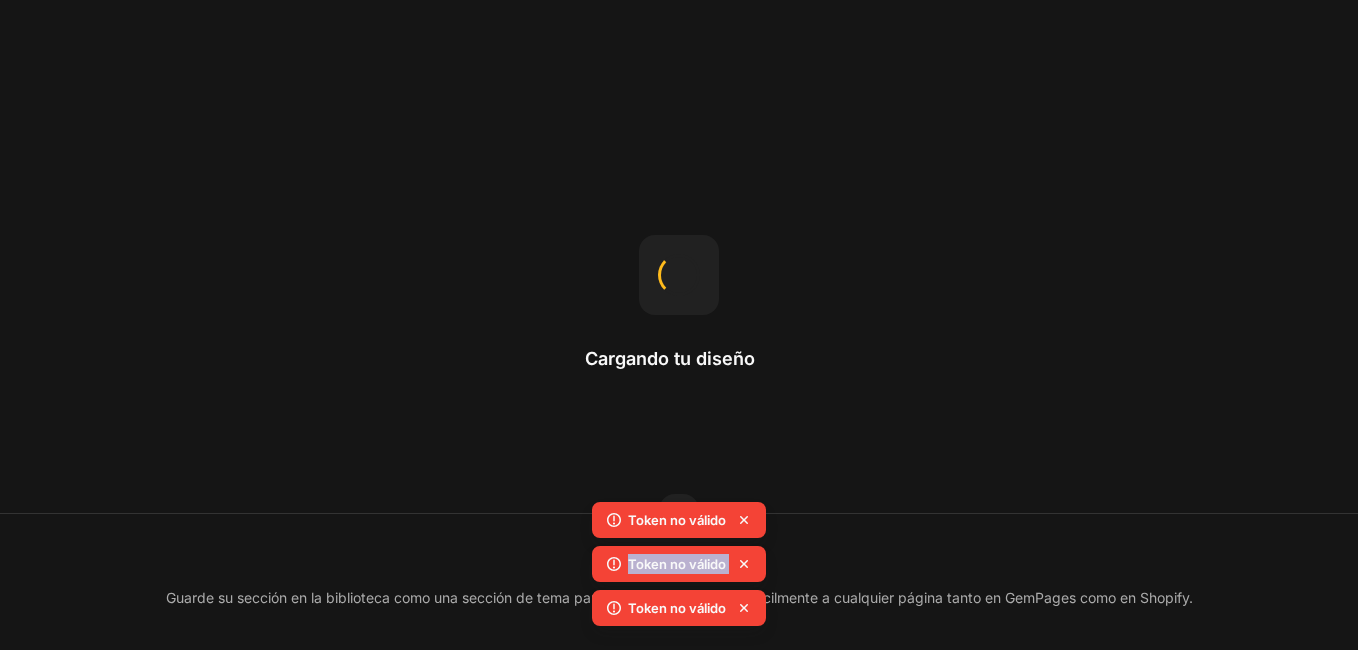 click 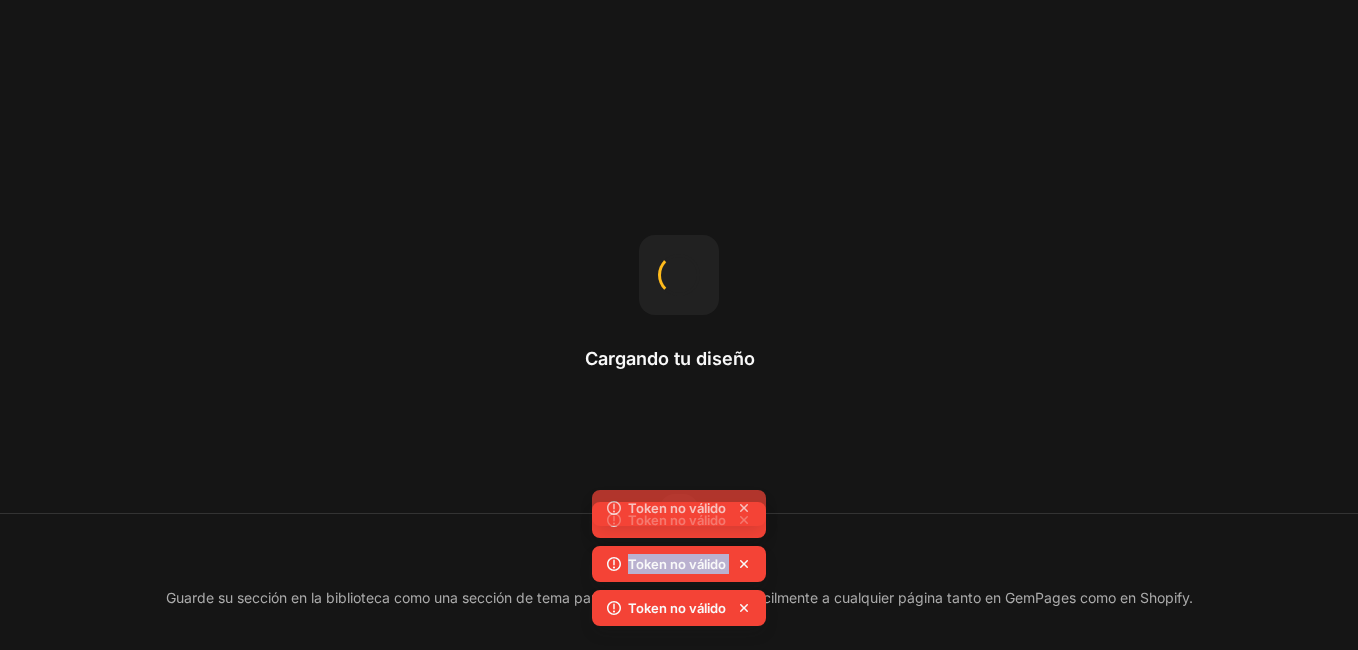 click 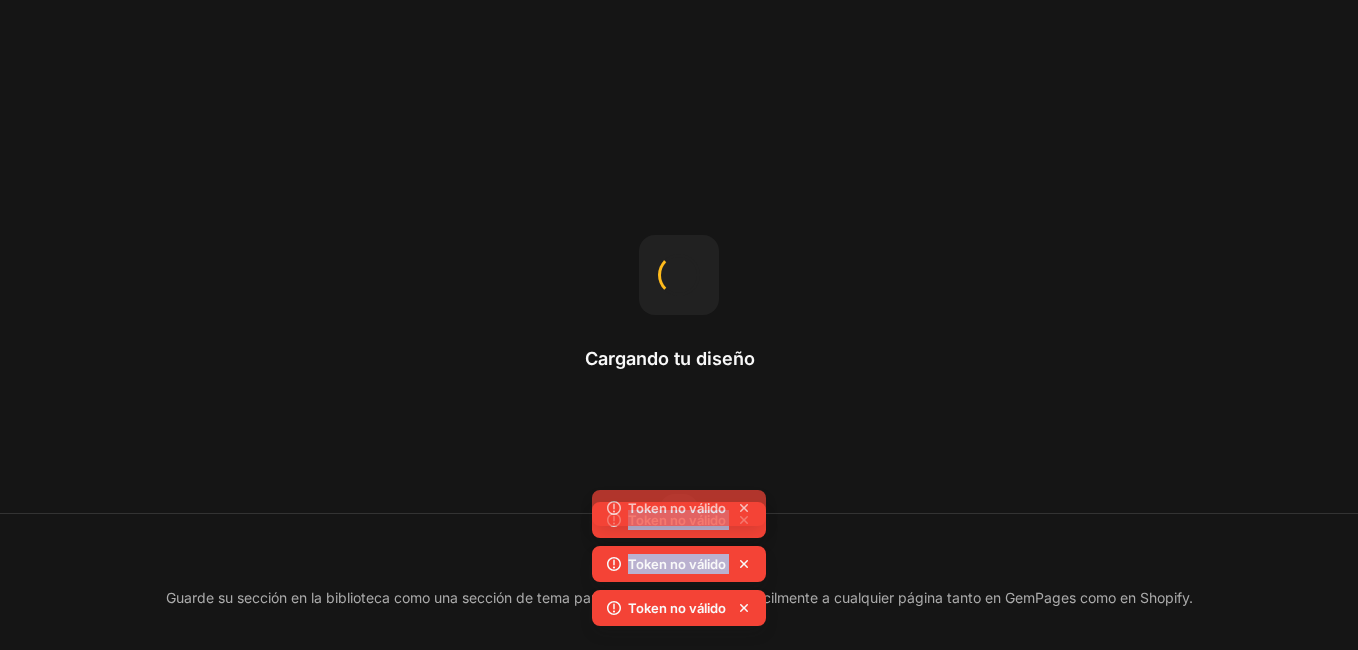 click 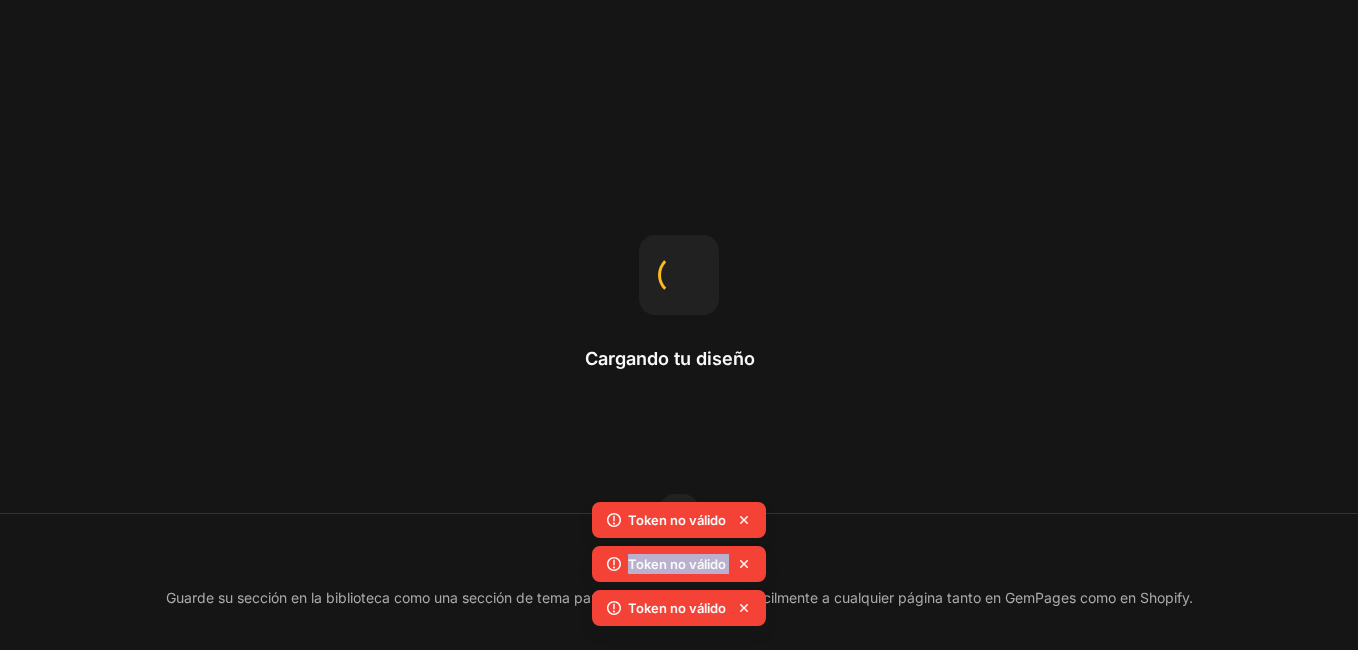 click 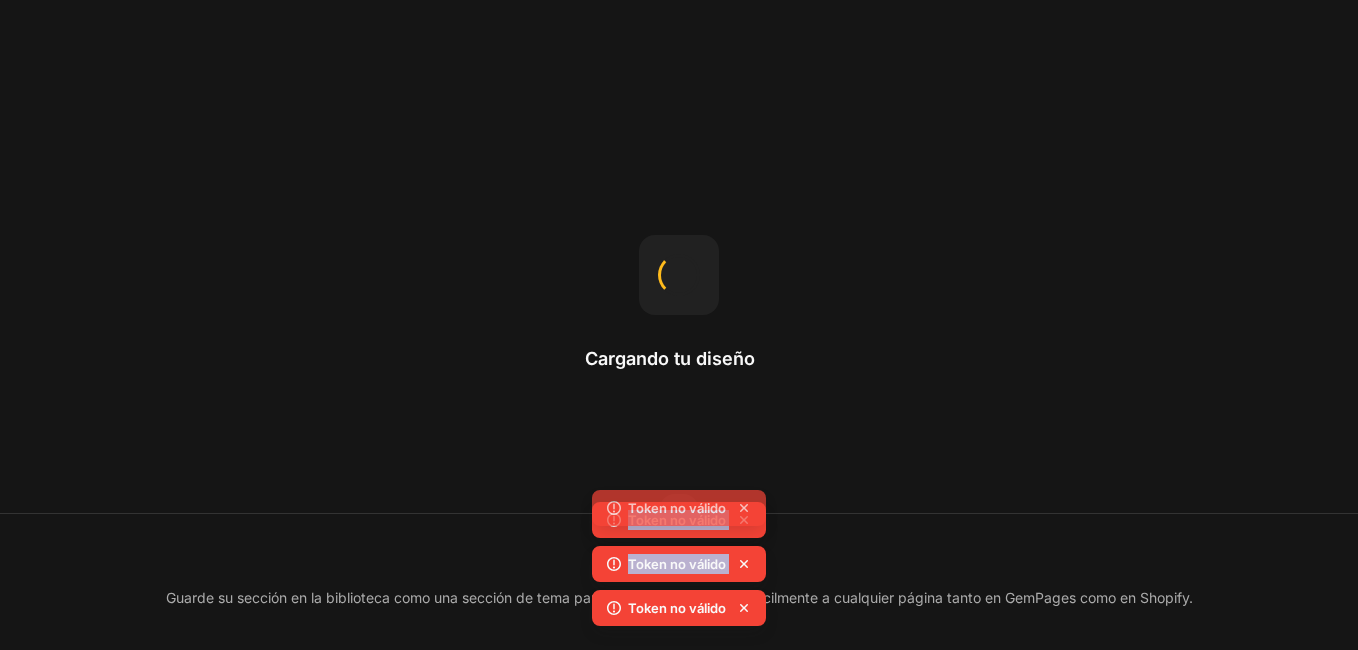 click 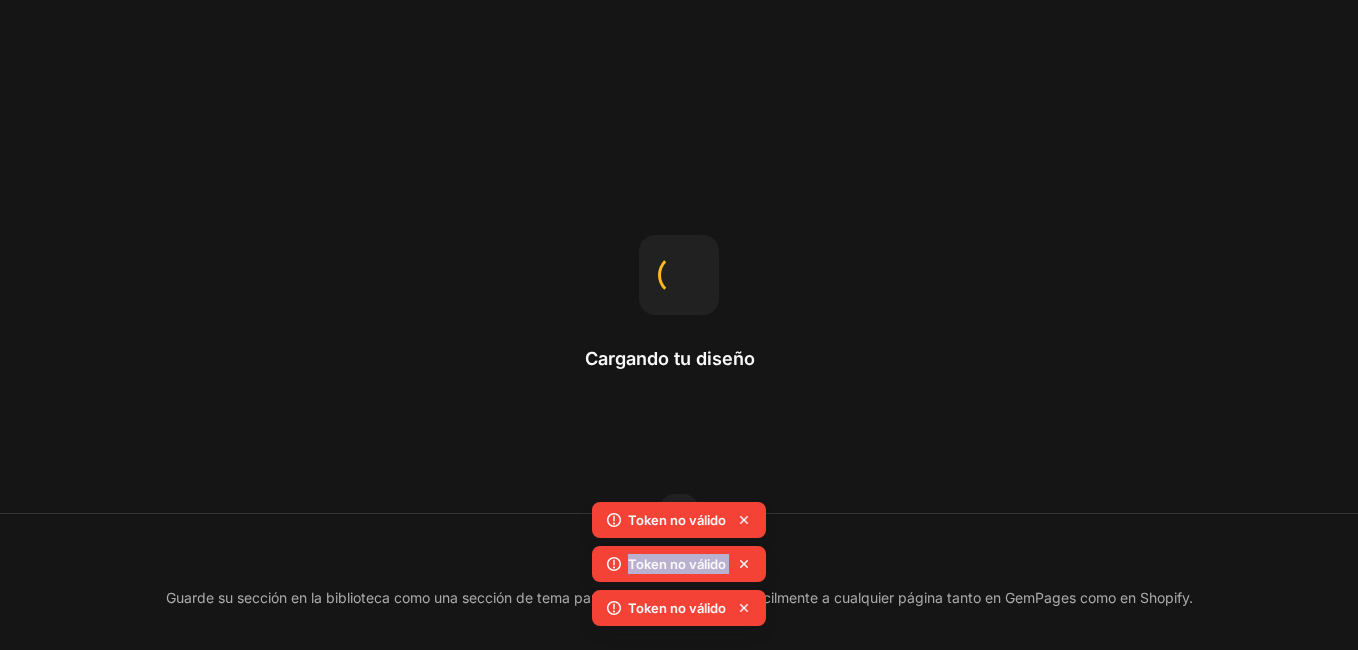 click 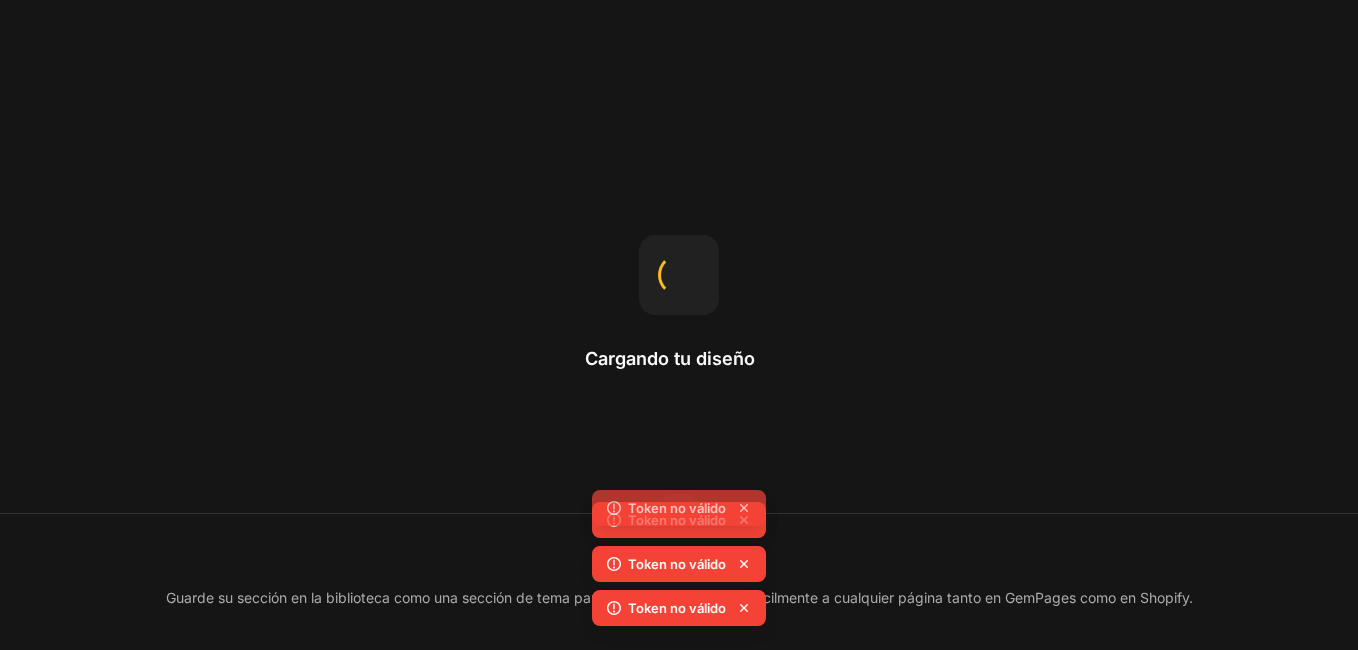 click 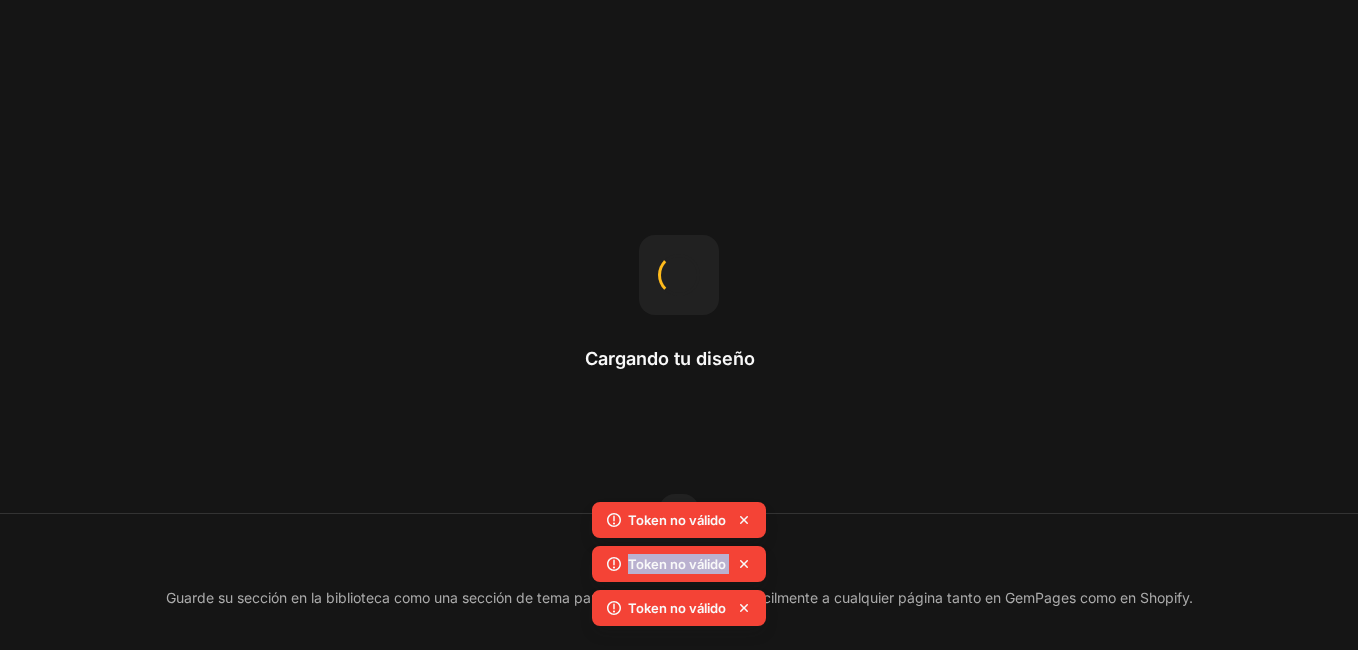 click 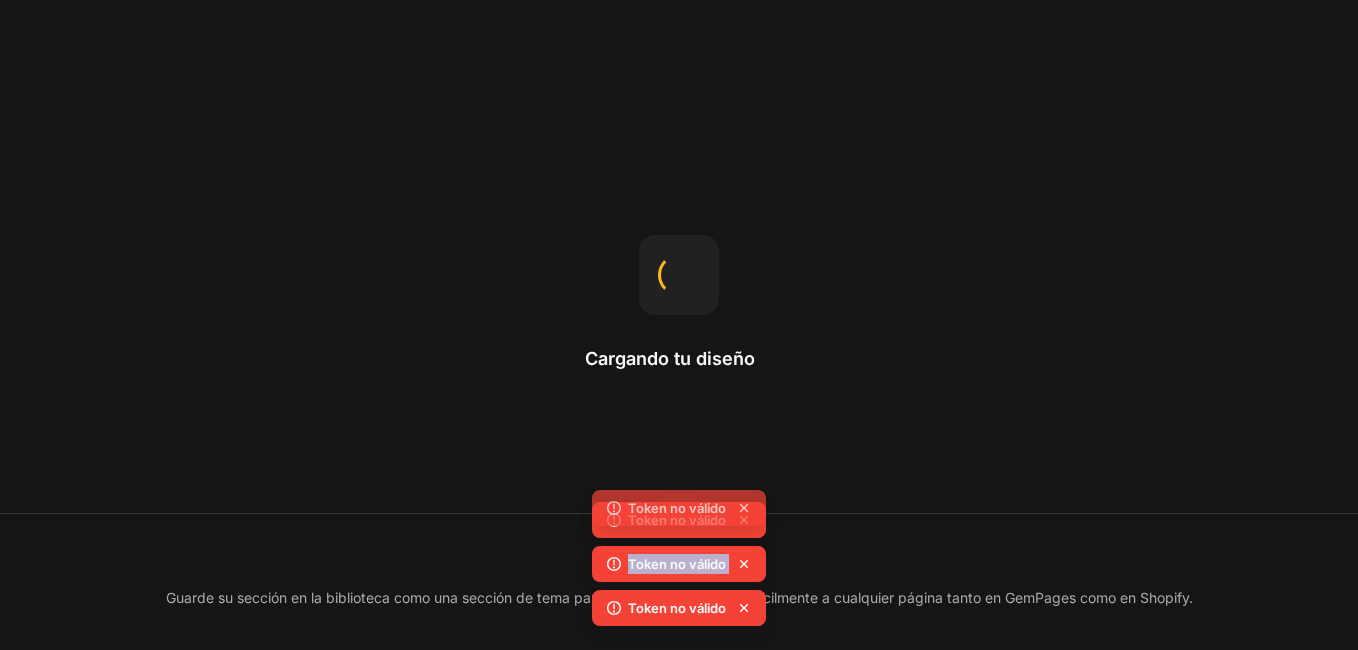 click 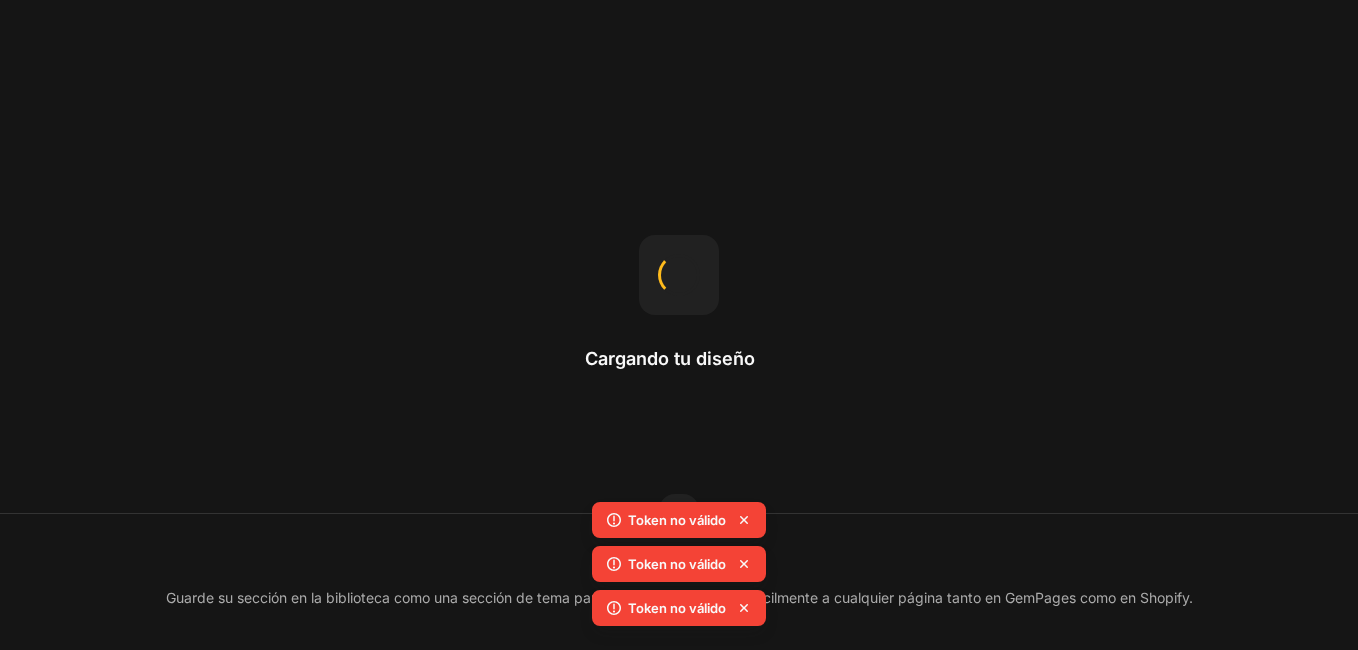 drag, startPoint x: 747, startPoint y: 520, endPoint x: 765, endPoint y: 215, distance: 305.5307 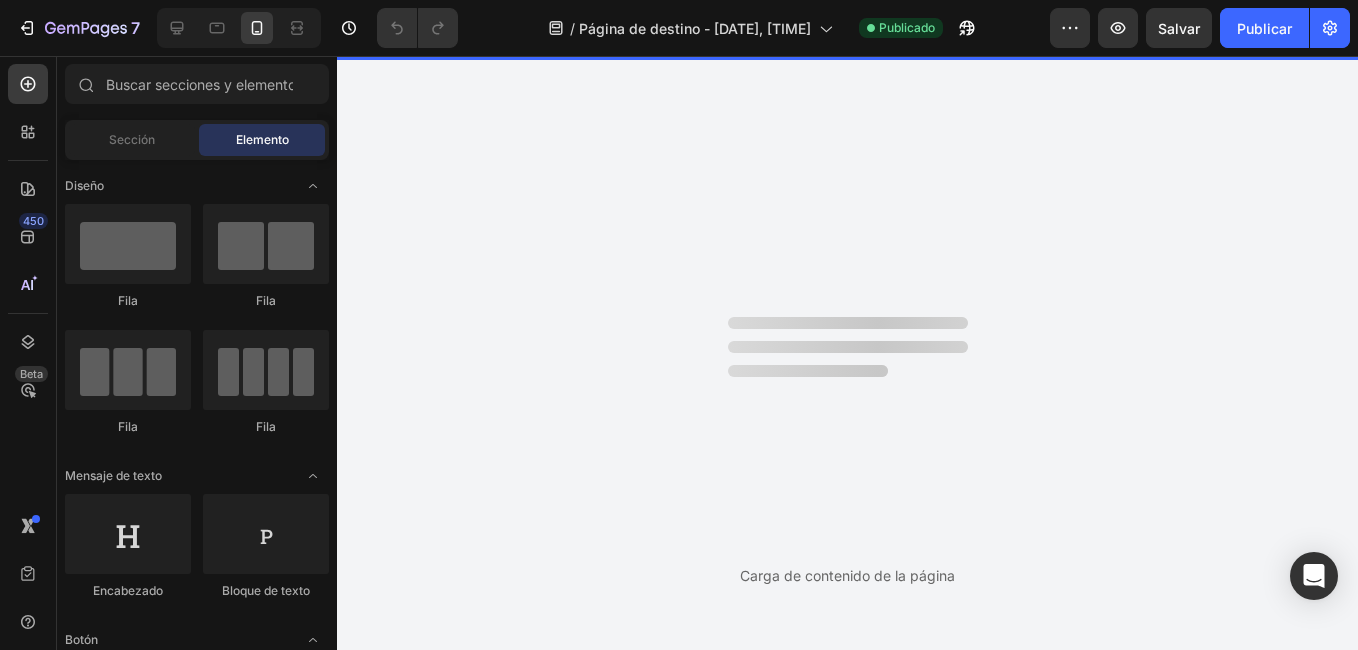 scroll, scrollTop: 0, scrollLeft: 0, axis: both 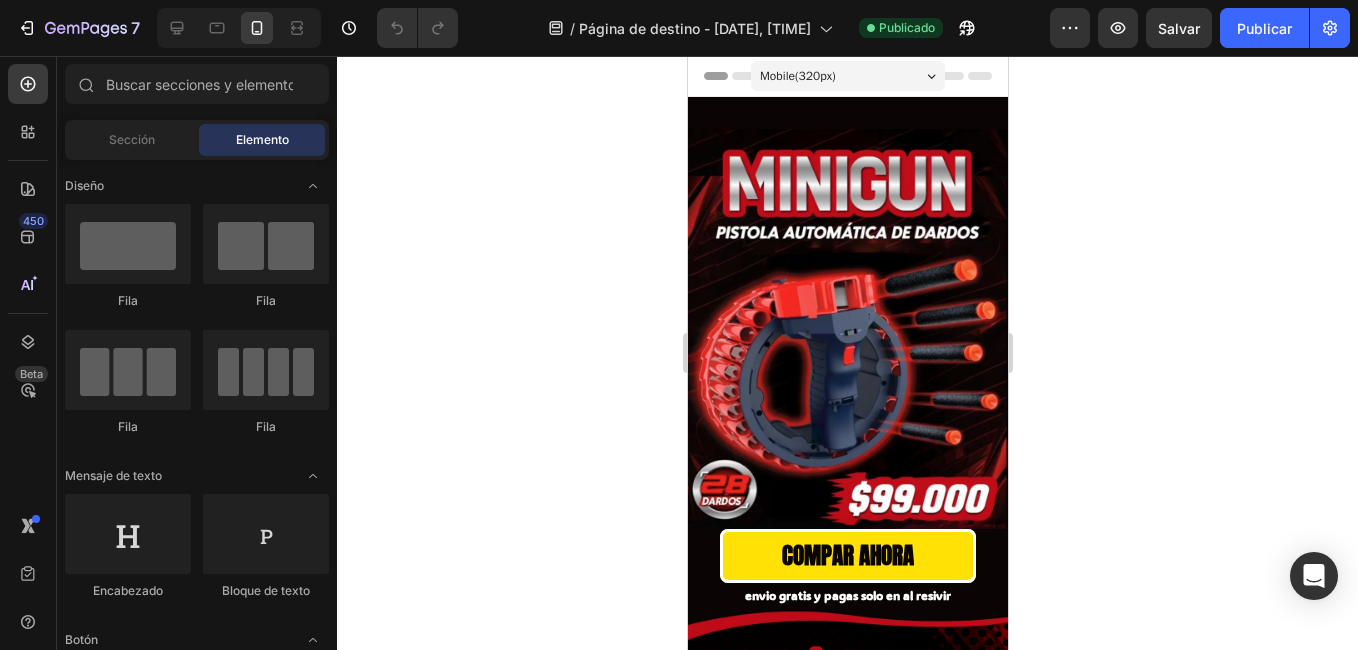 click 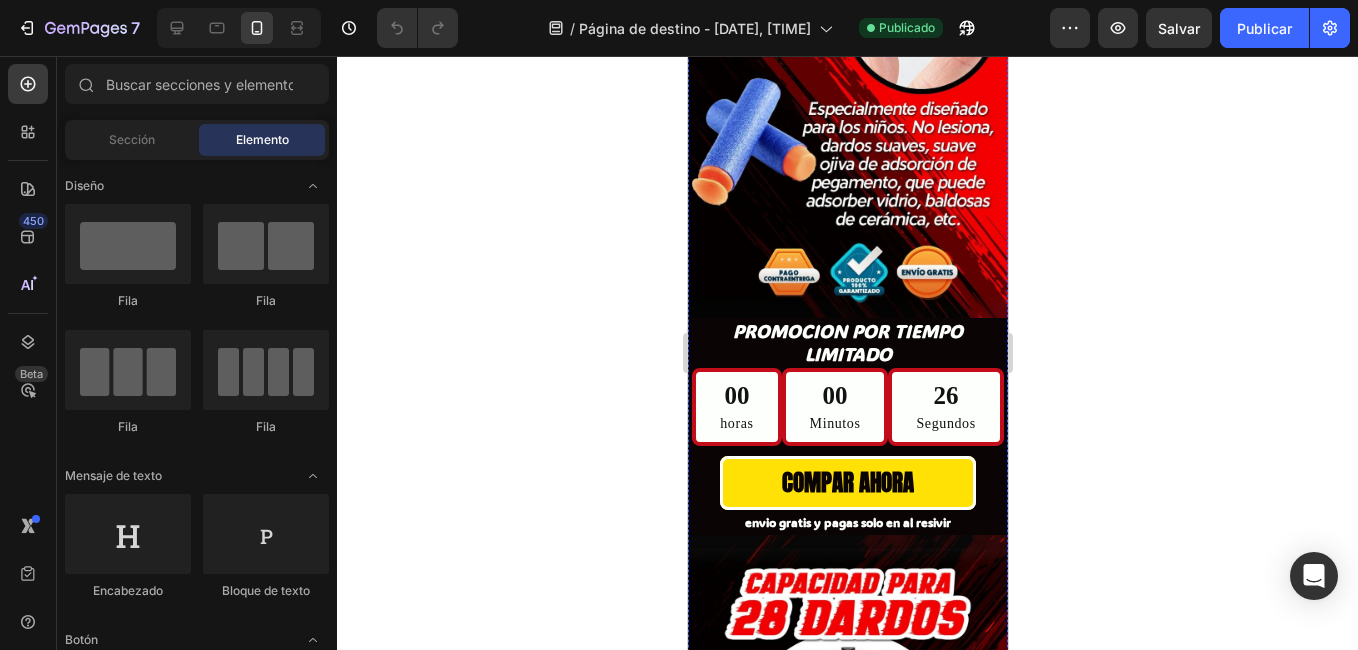 scroll, scrollTop: 1099, scrollLeft: 0, axis: vertical 